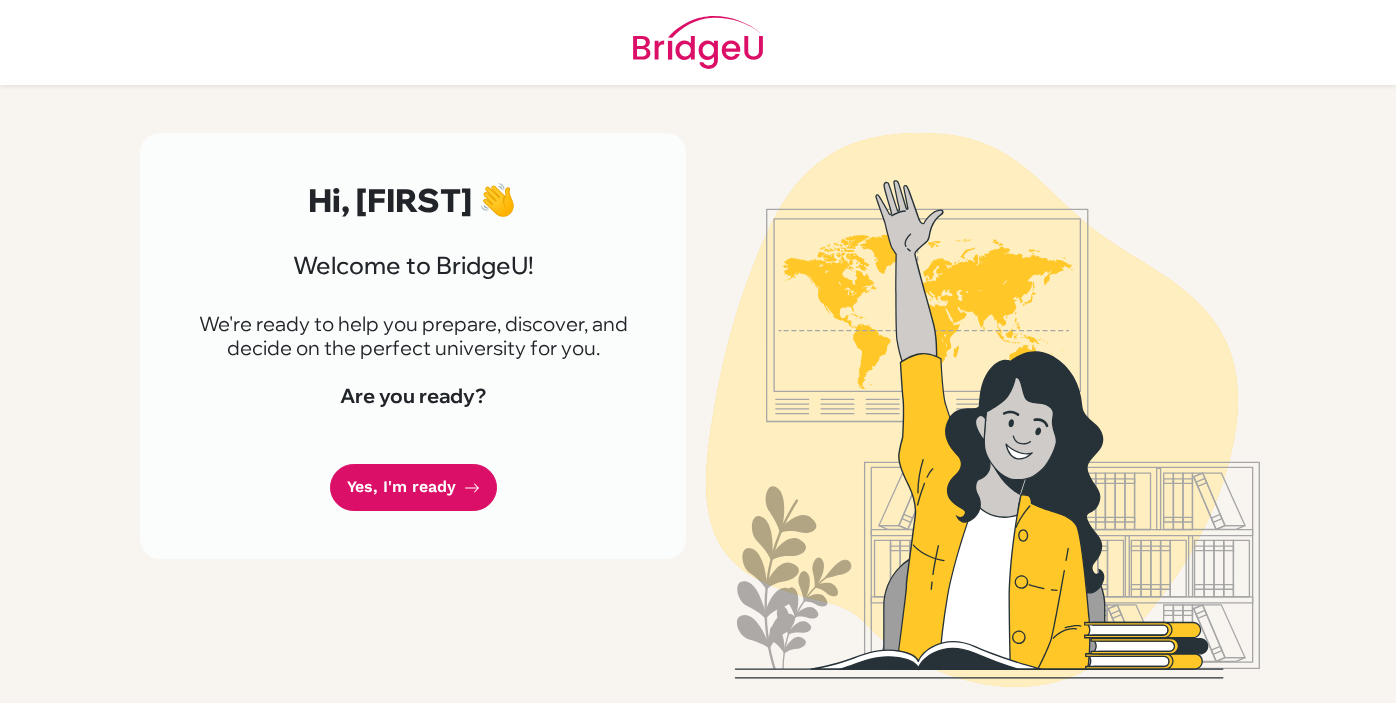 scroll, scrollTop: 0, scrollLeft: 0, axis: both 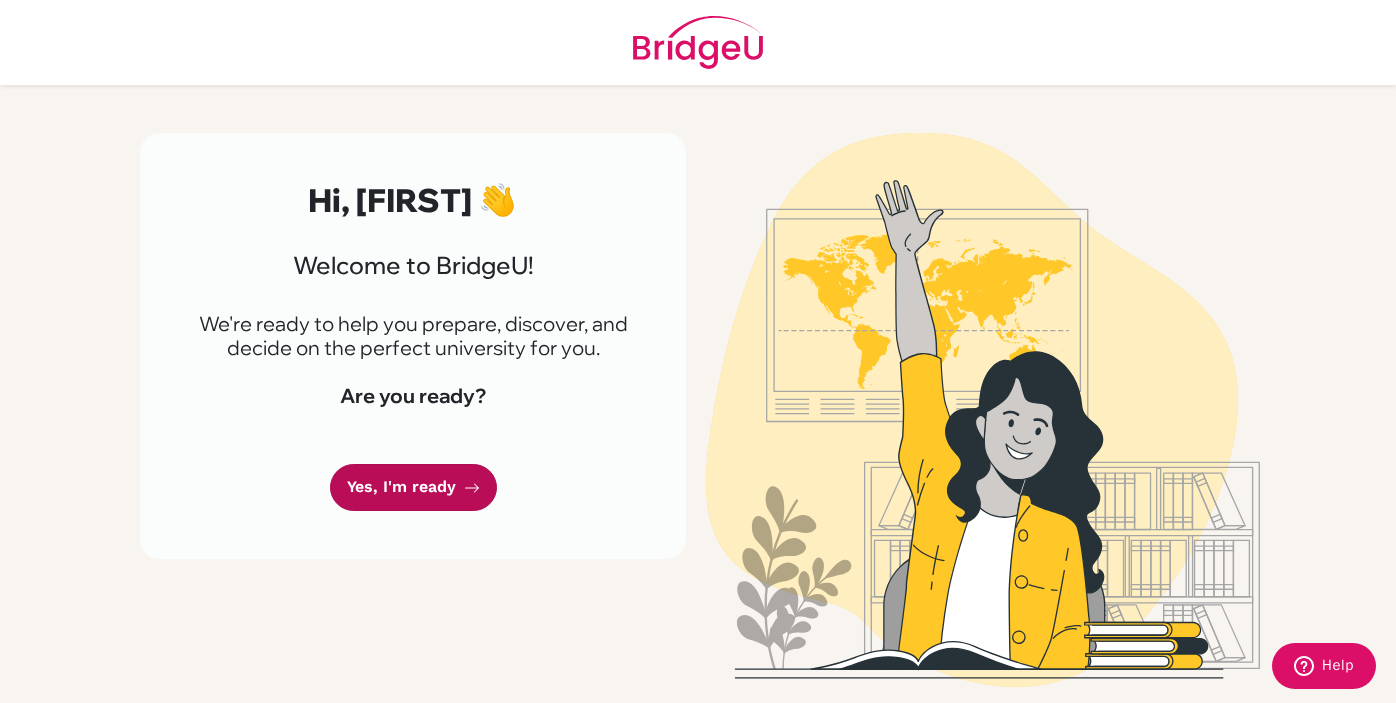 click on "Yes, I'm ready" at bounding box center (413, 487) 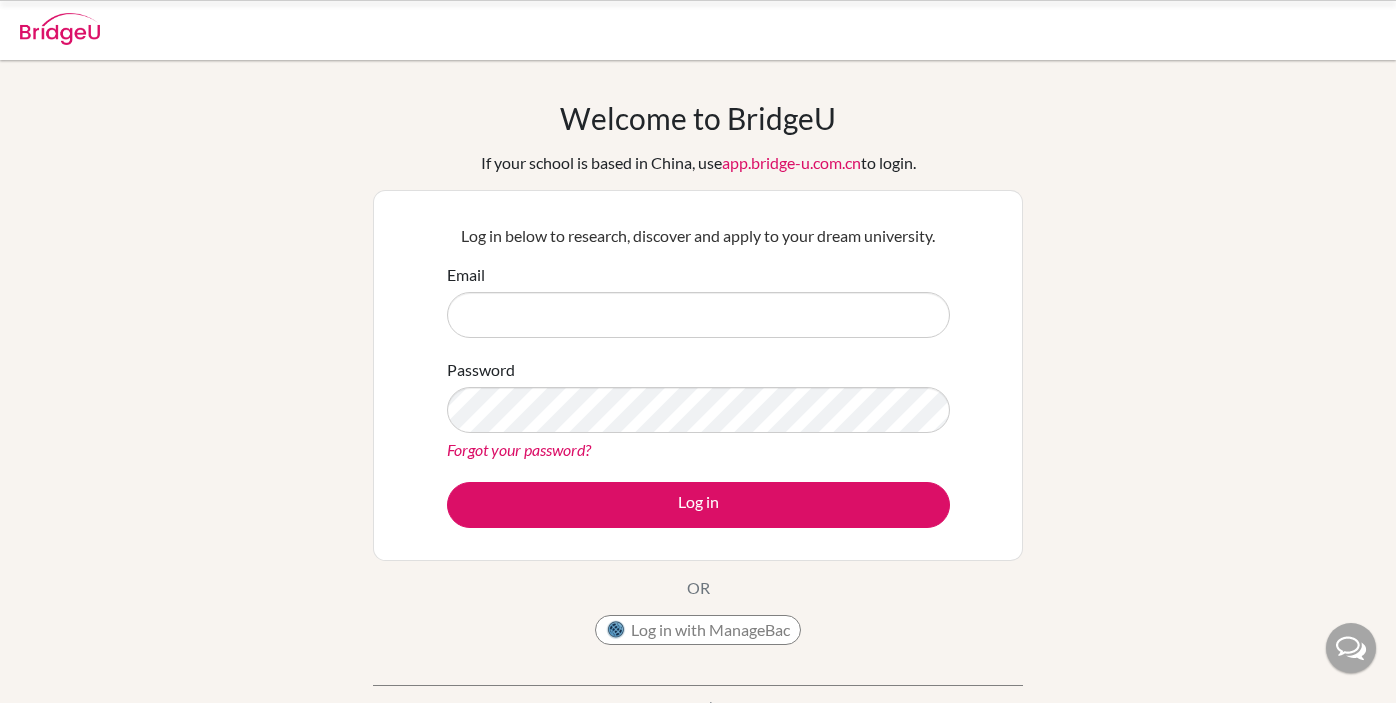 scroll, scrollTop: 0, scrollLeft: 0, axis: both 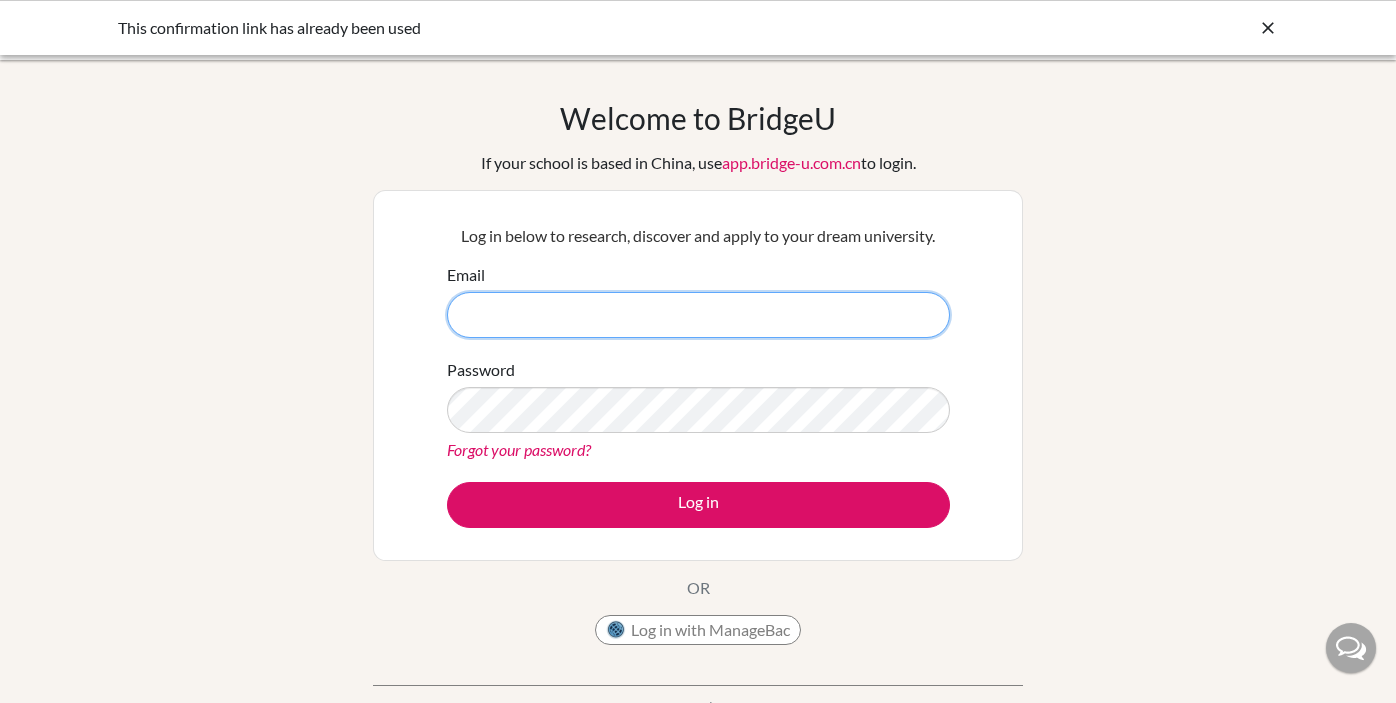 paste on "eweaver26@bfacademy.de" 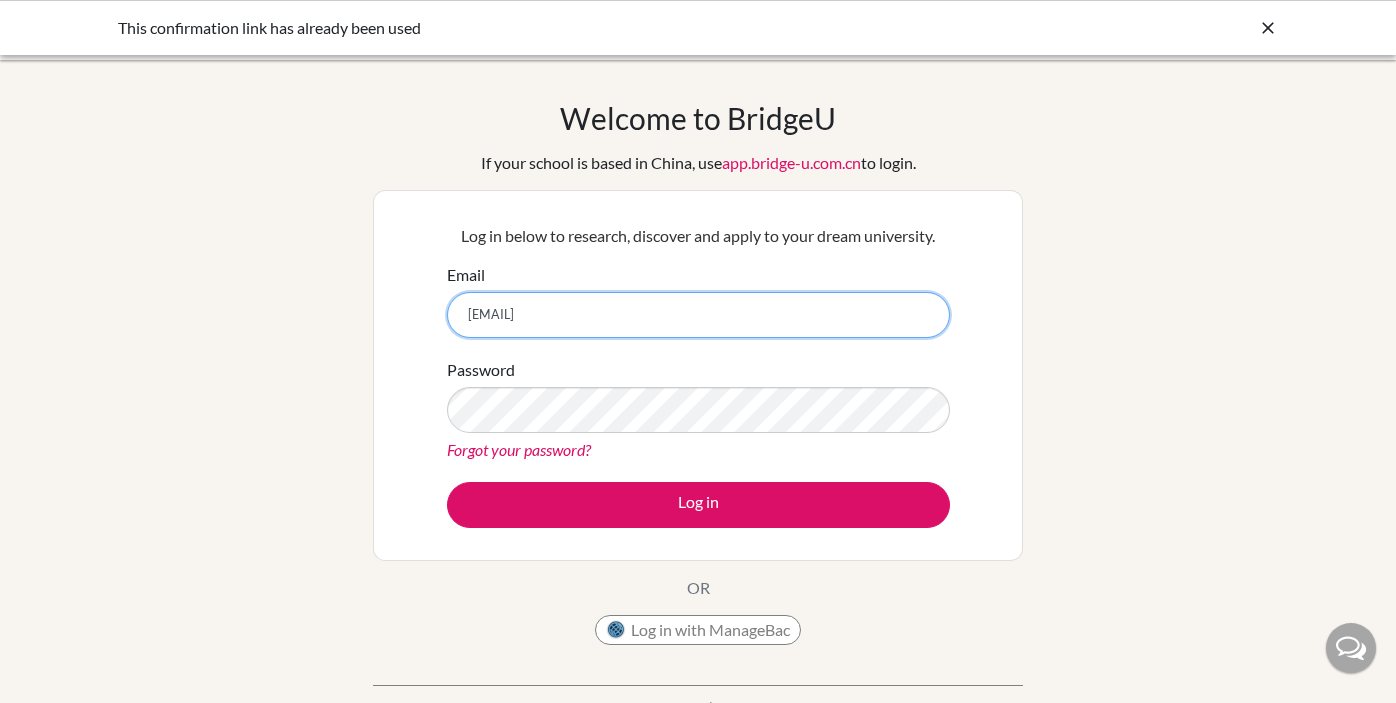 type on "eweaver26@bfacademy.de" 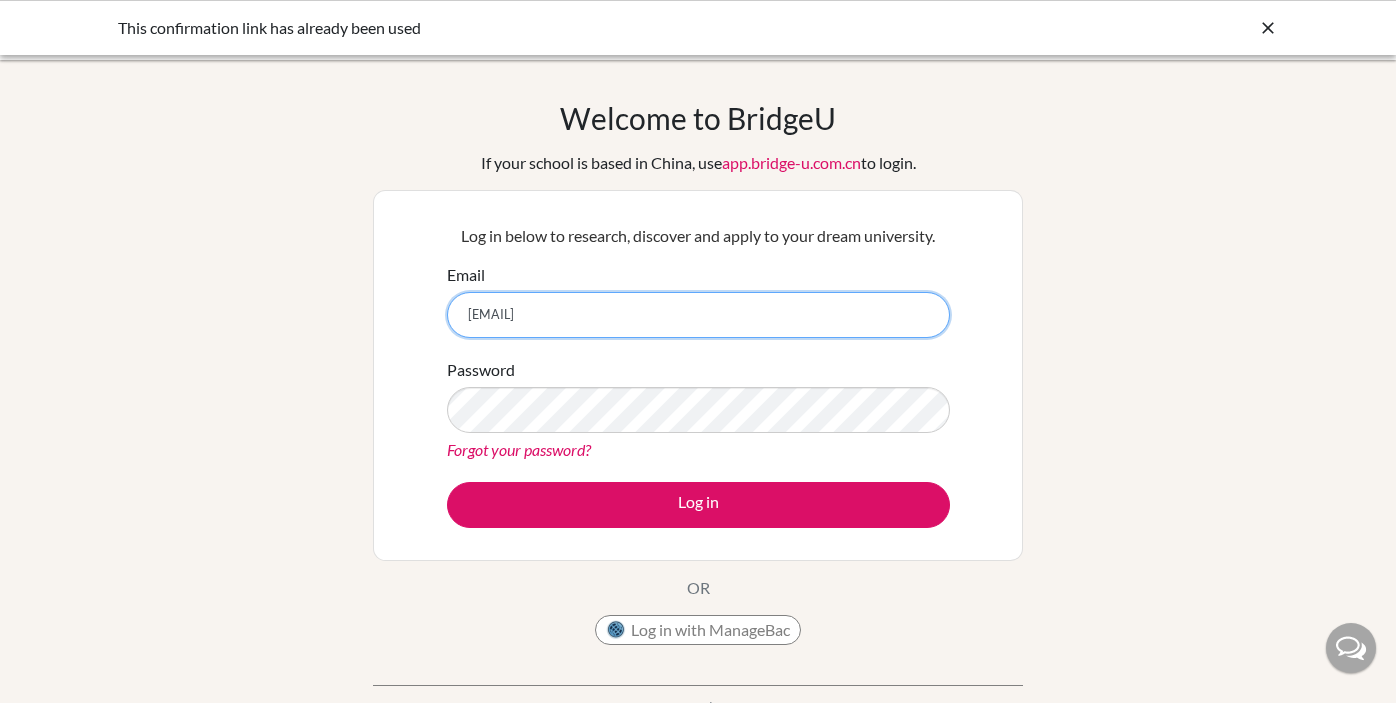 click on "eweaver26@bfacademy.de" at bounding box center [698, 315] 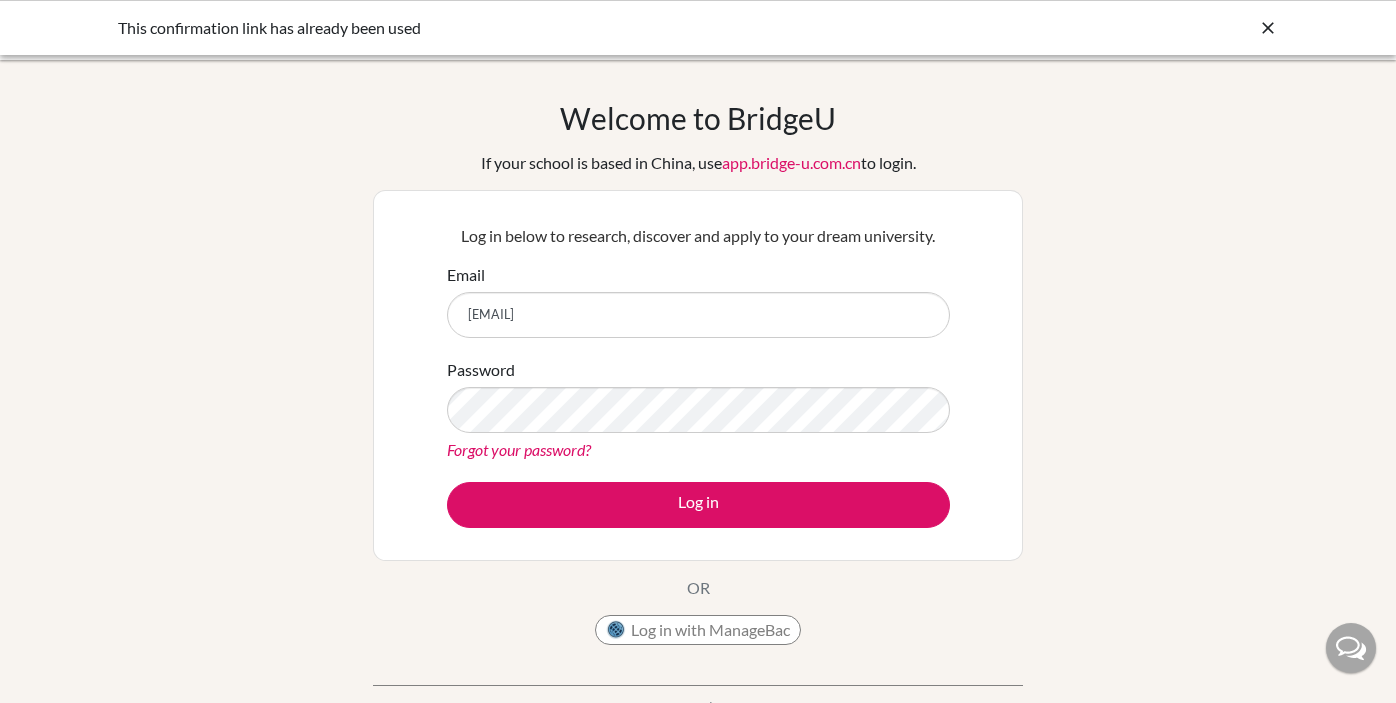 click at bounding box center (1268, 28) 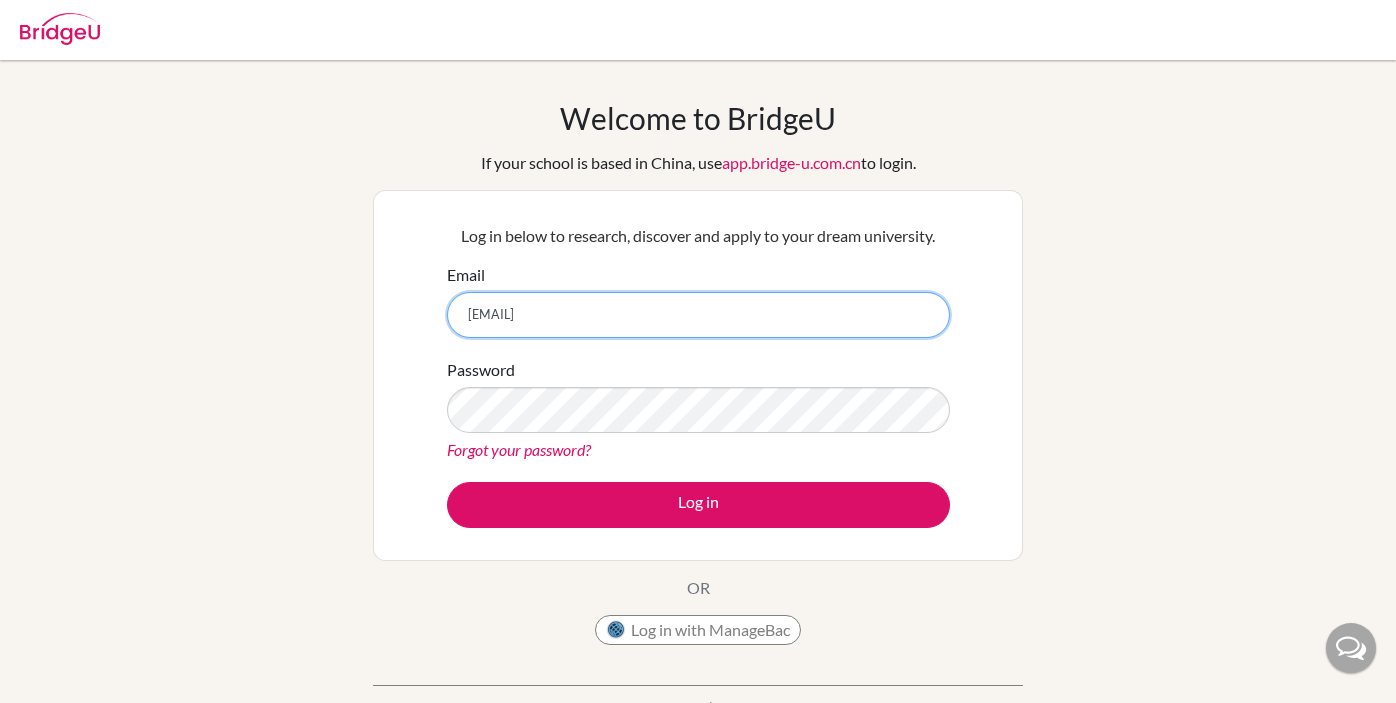 click on "eweaver26@bfacademy.de" at bounding box center (698, 315) 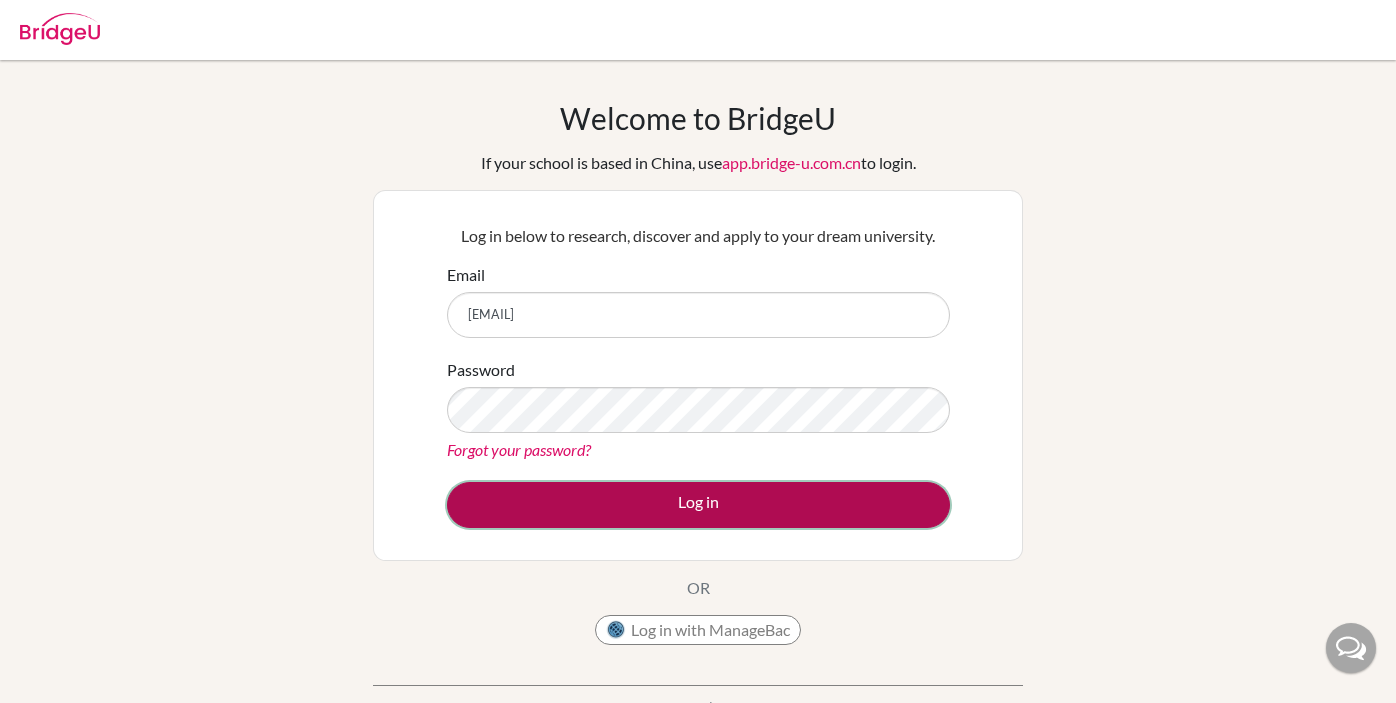 click on "Log in" at bounding box center (698, 505) 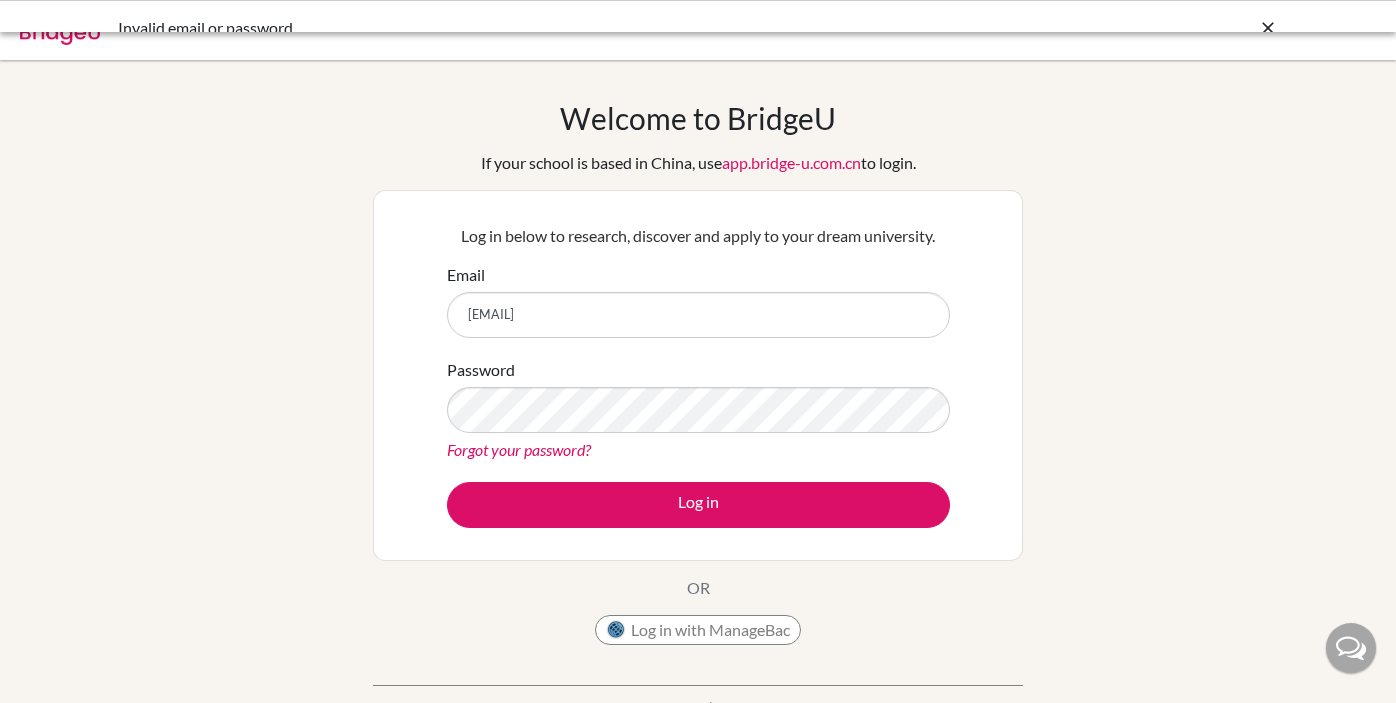 scroll, scrollTop: 0, scrollLeft: 0, axis: both 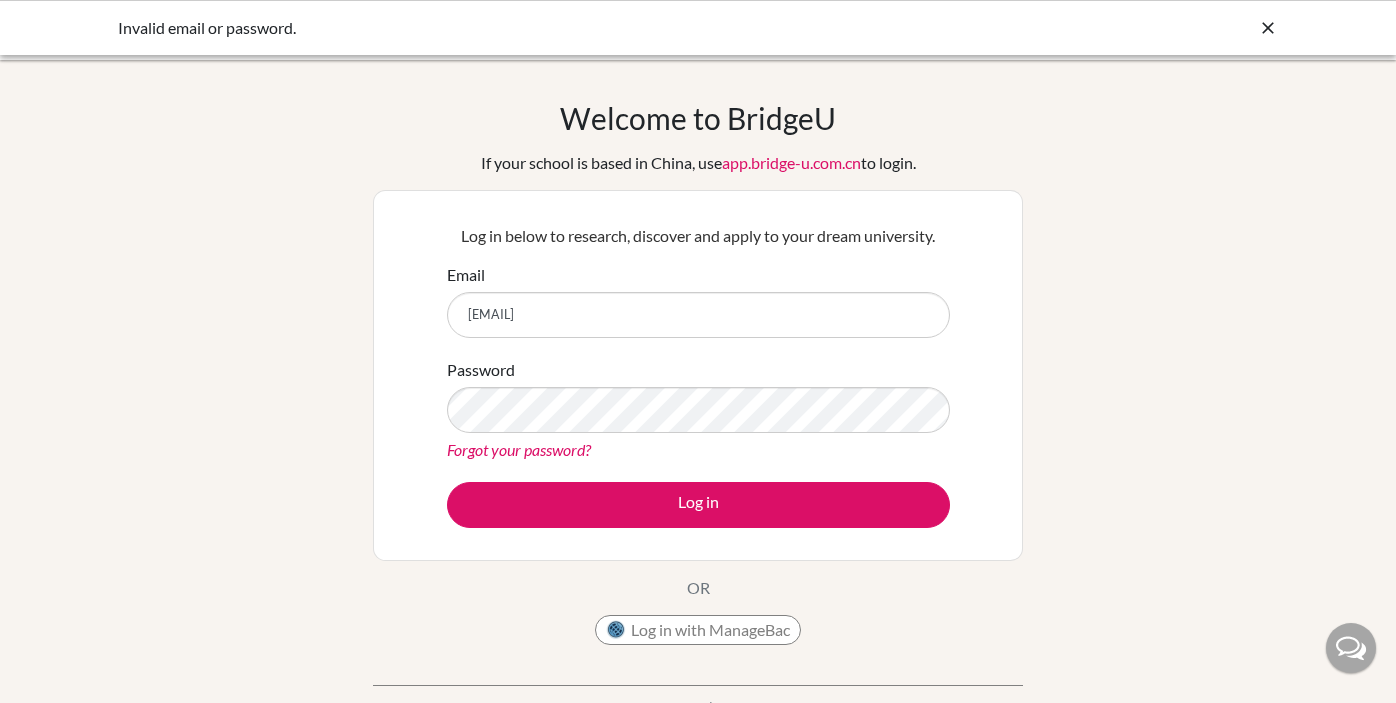 click at bounding box center [1268, 28] 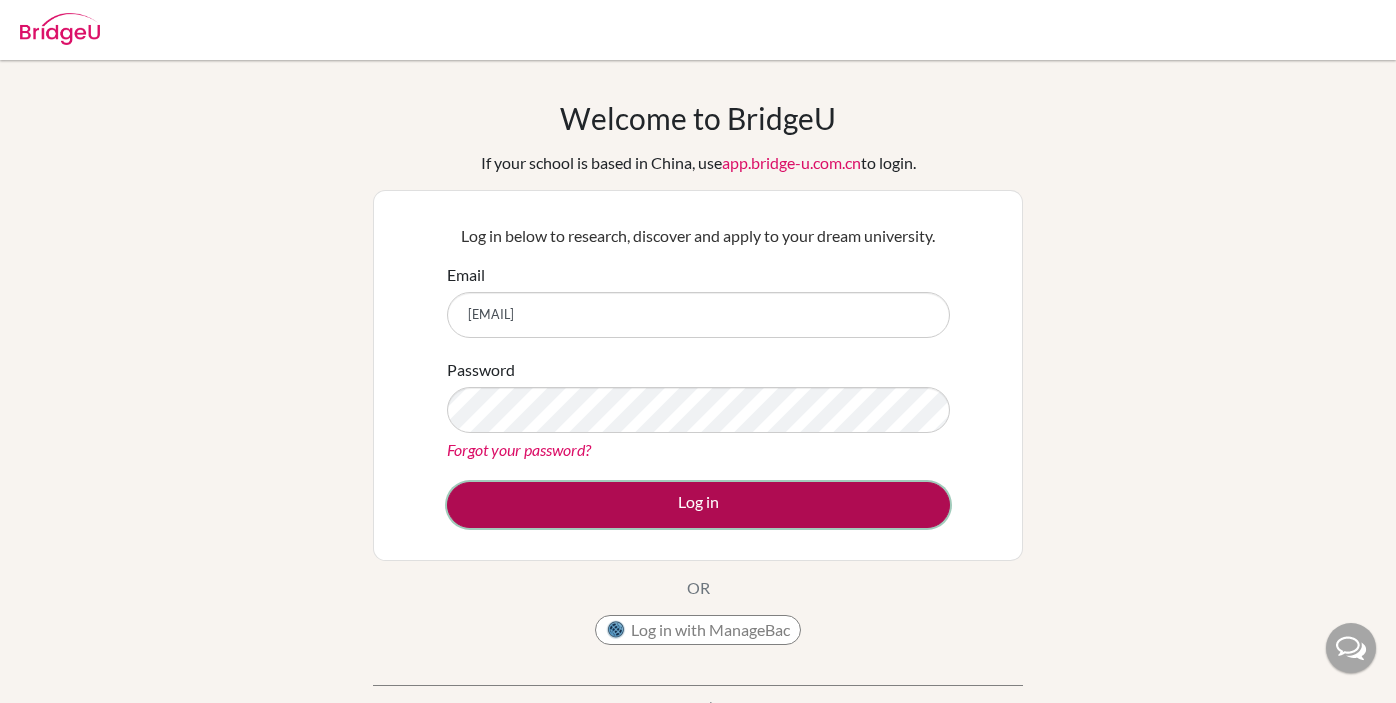 click on "Log in" at bounding box center (698, 505) 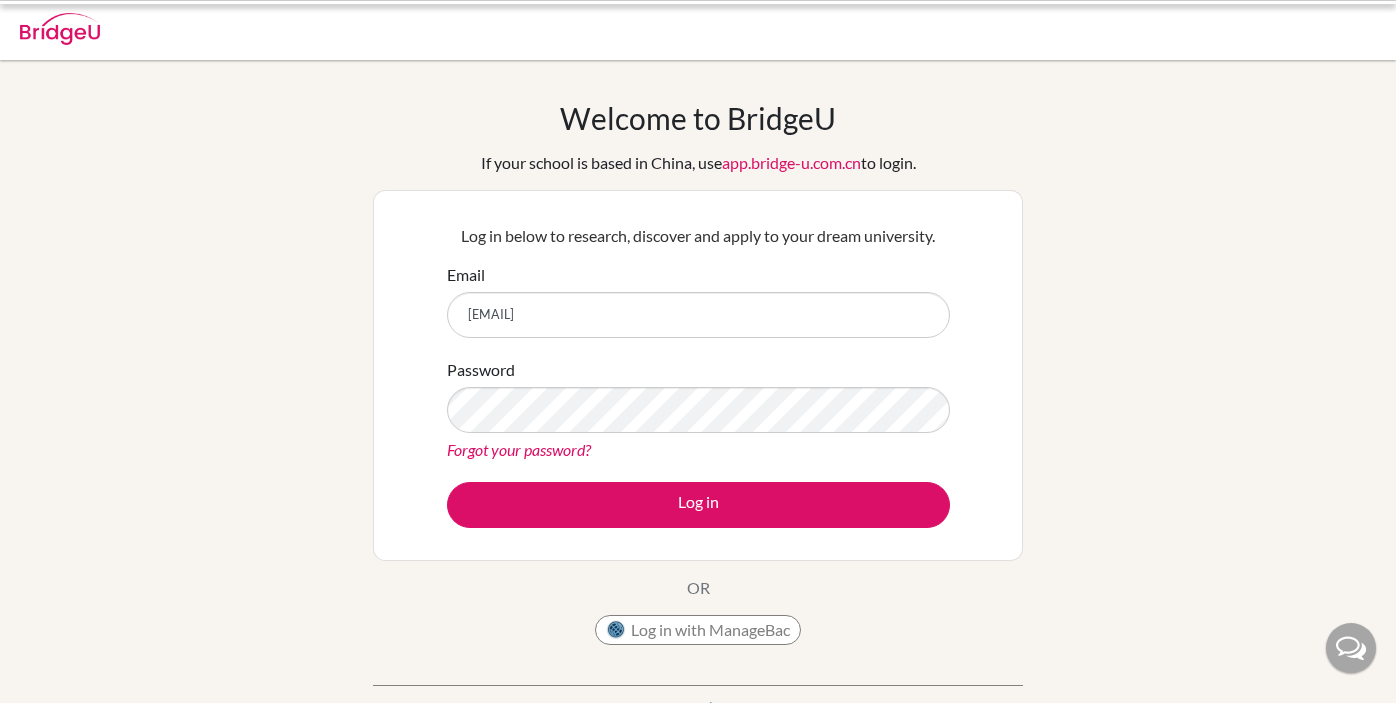 scroll, scrollTop: 0, scrollLeft: 0, axis: both 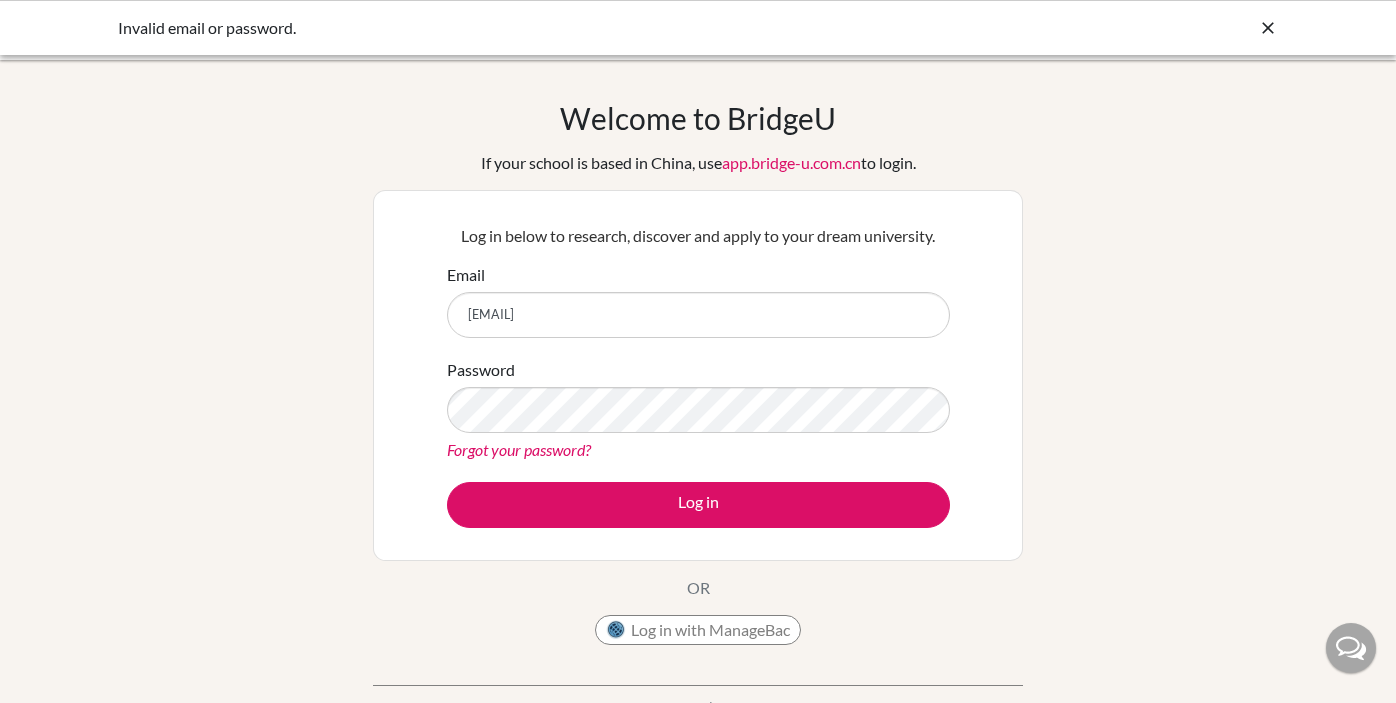 click at bounding box center [1268, 28] 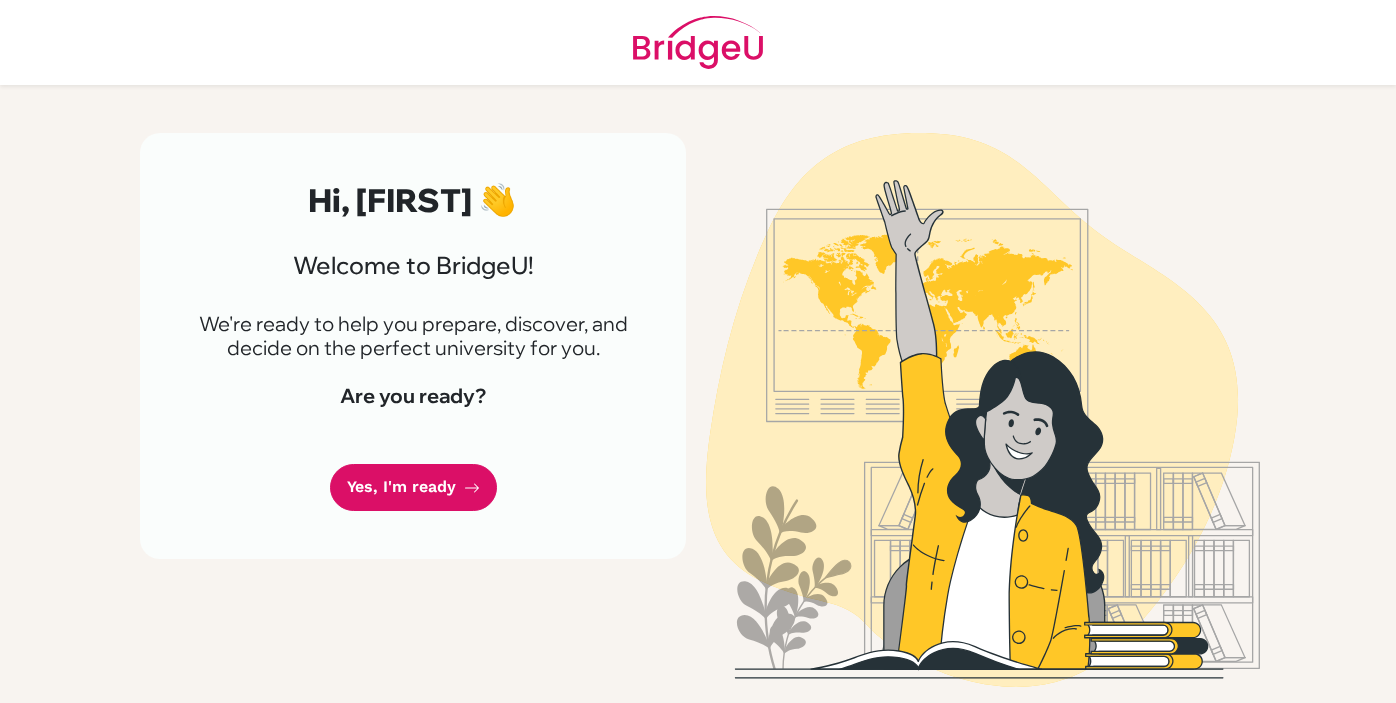 scroll, scrollTop: 0, scrollLeft: 0, axis: both 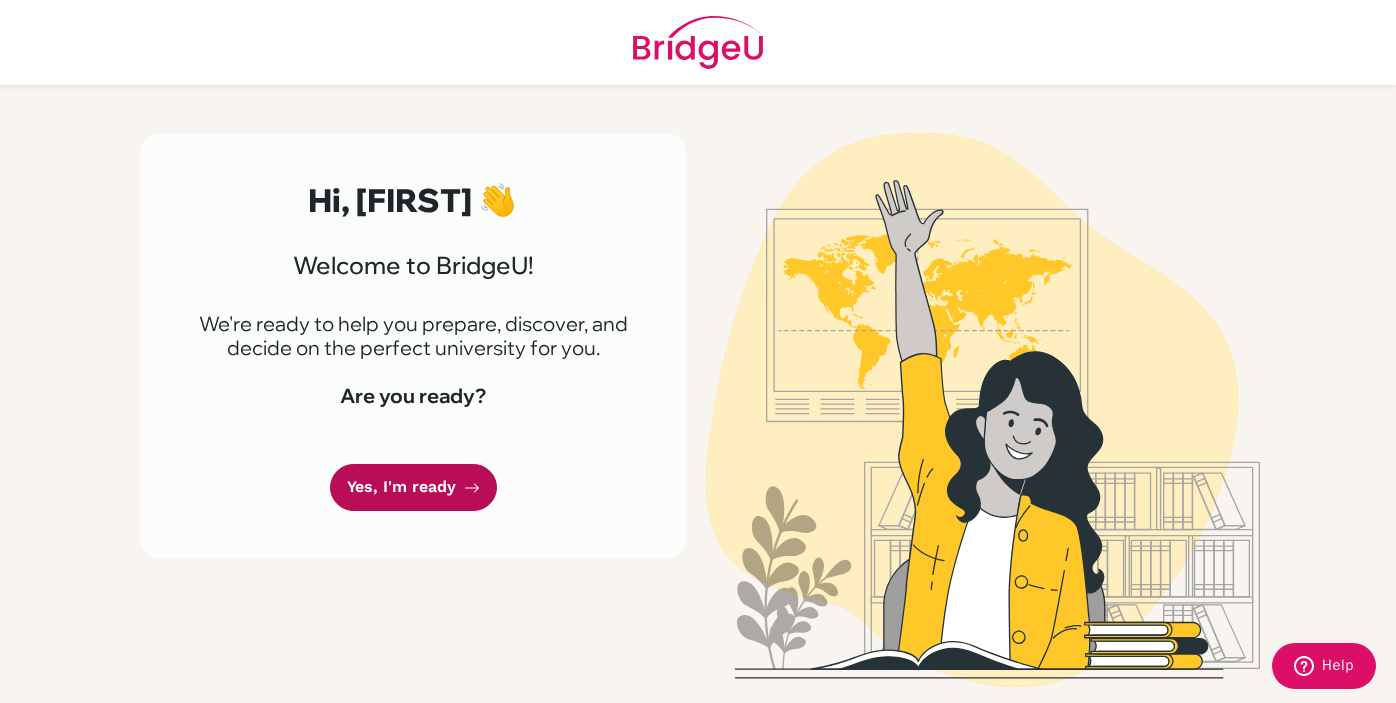 click on "Yes, I'm ready" at bounding box center [413, 487] 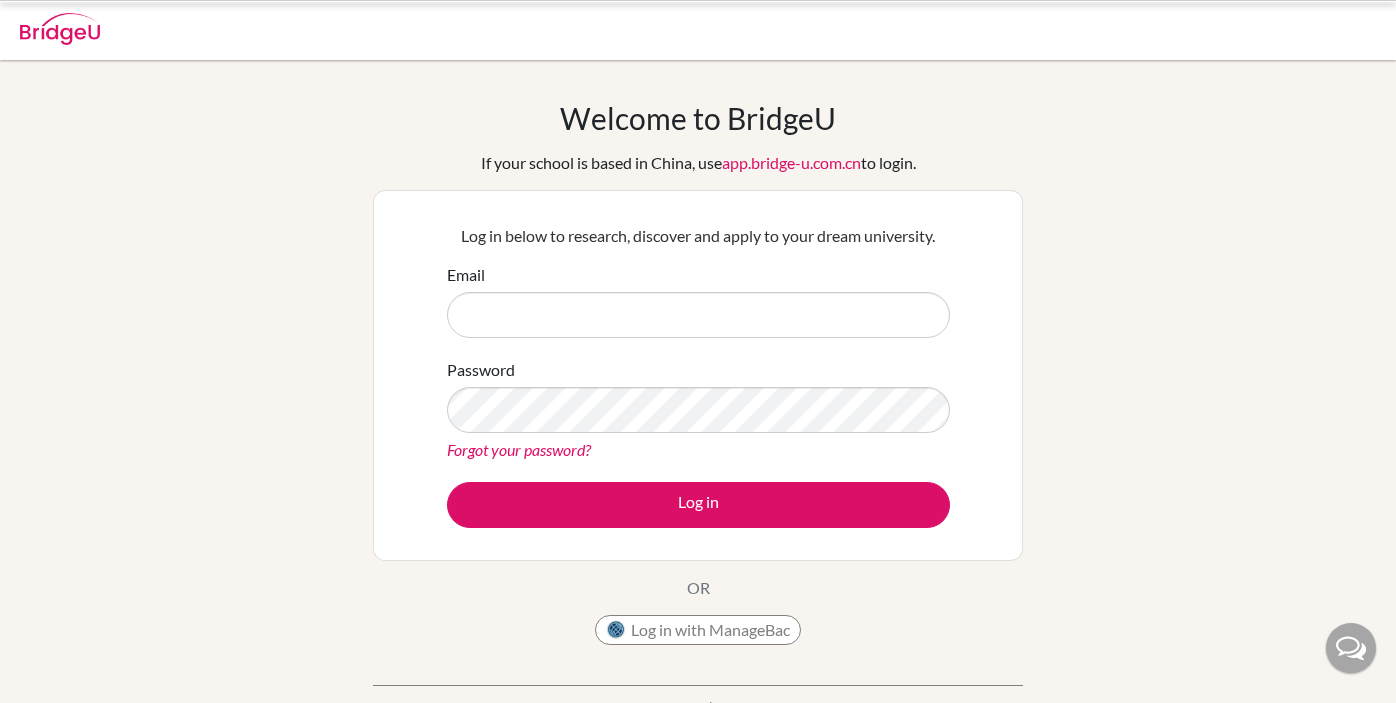 scroll, scrollTop: 0, scrollLeft: 0, axis: both 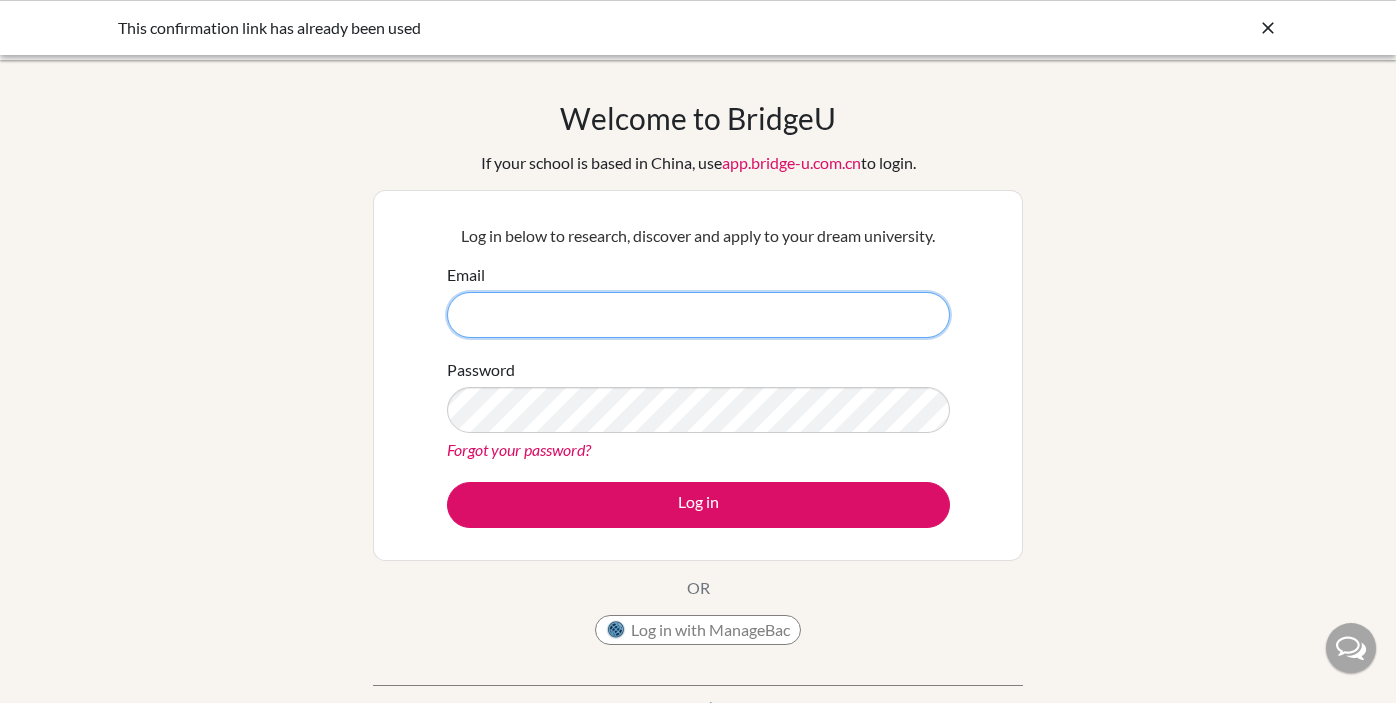 click on "Email" at bounding box center (698, 315) 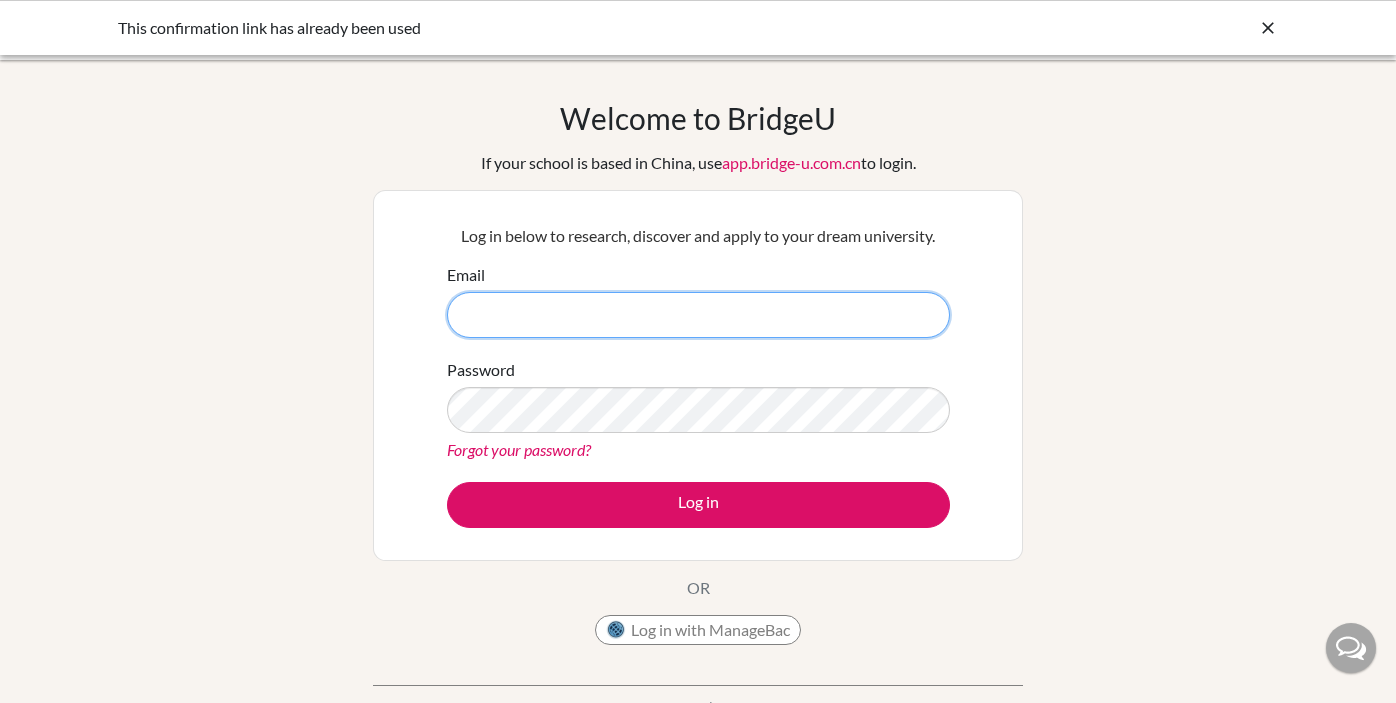 click on "Email" at bounding box center (698, 315) 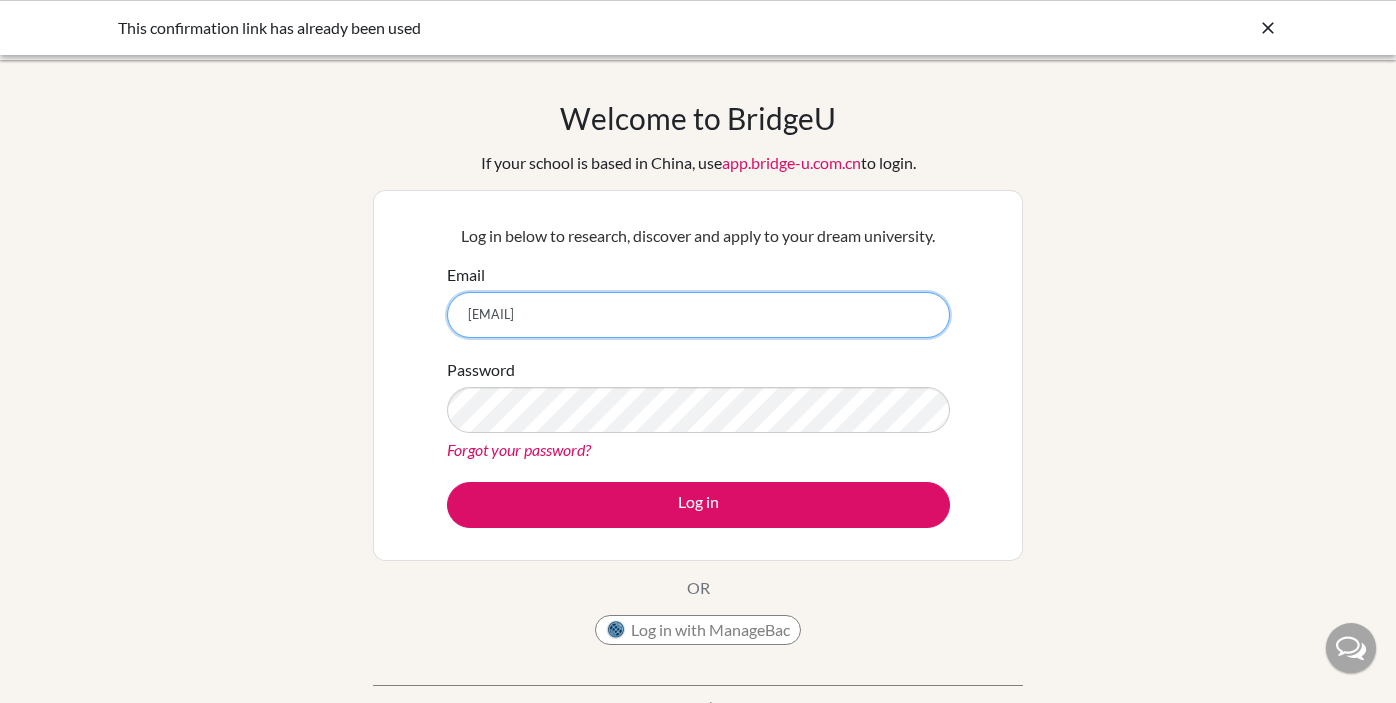 type on "[EMAIL]" 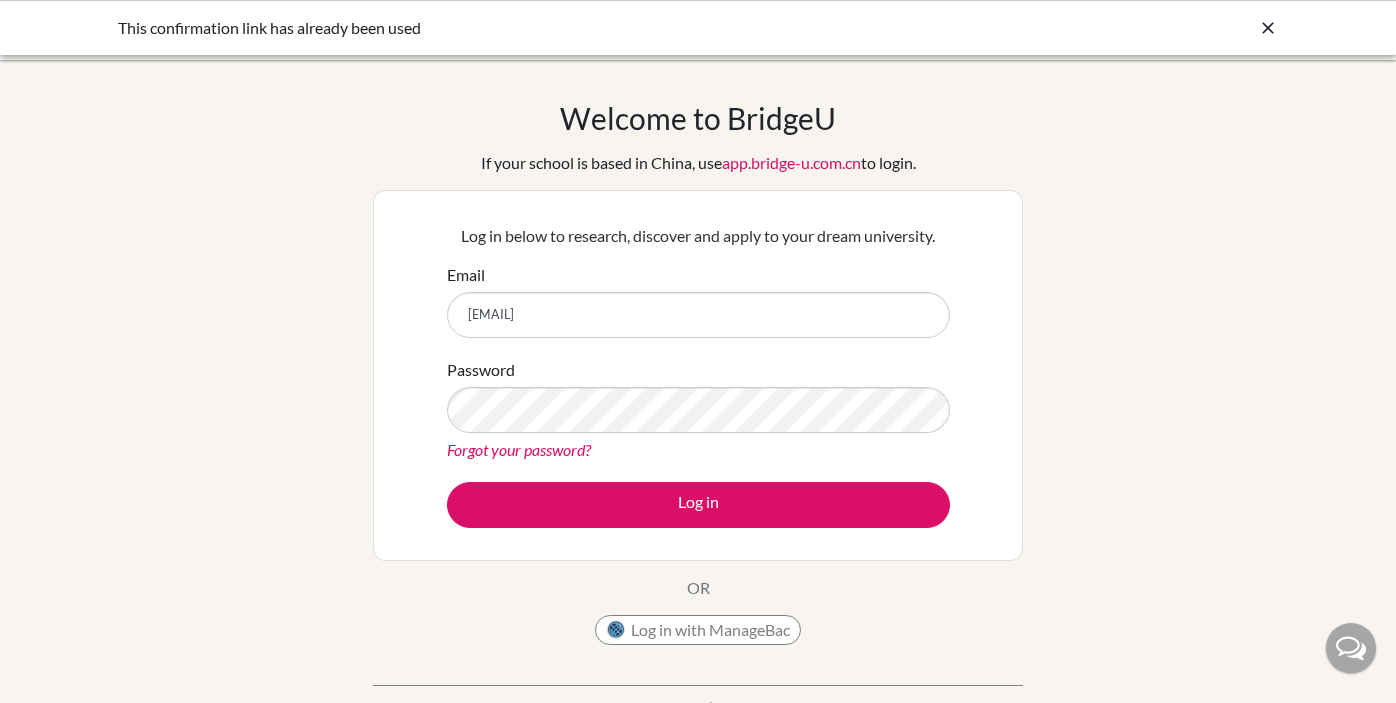 click at bounding box center (1268, 28) 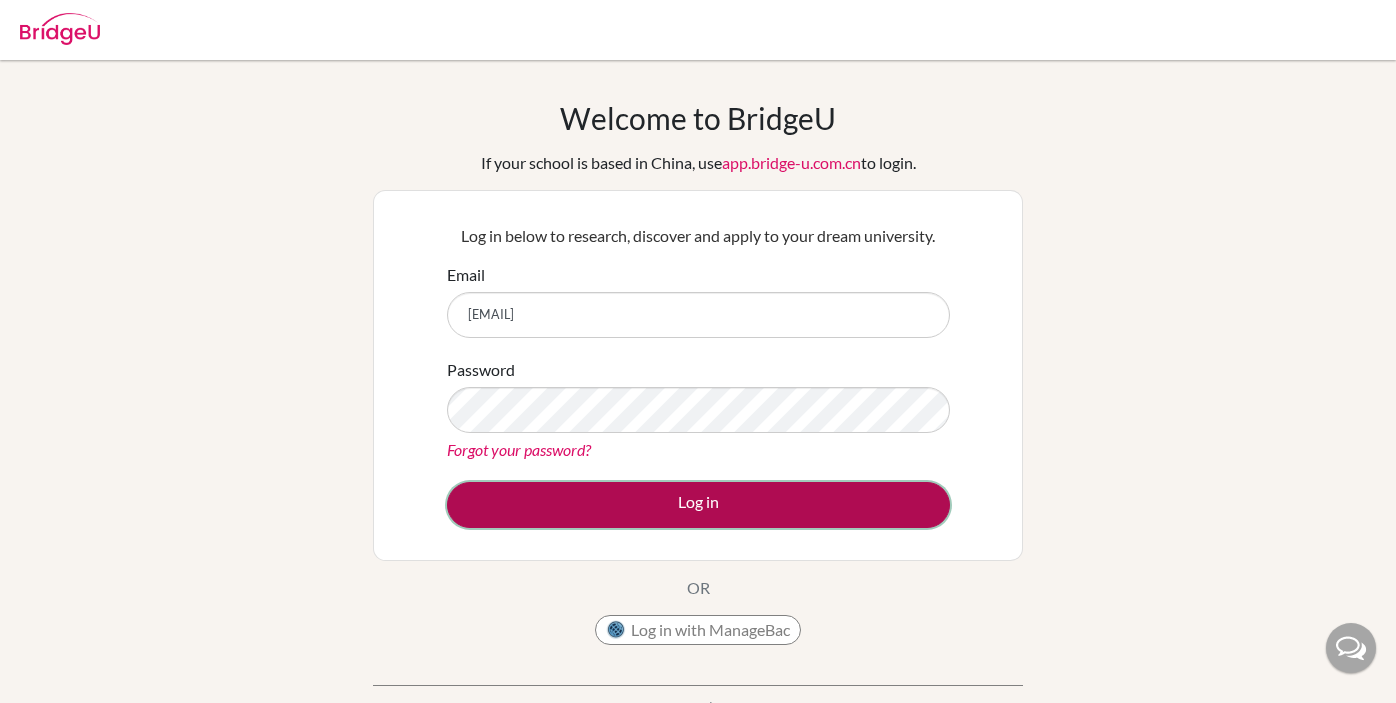 click on "Log in" at bounding box center [698, 505] 